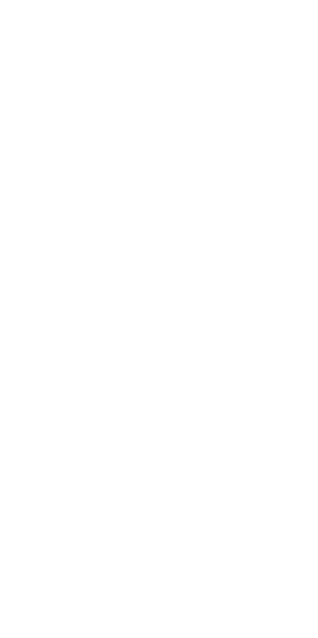 scroll, scrollTop: 0, scrollLeft: 0, axis: both 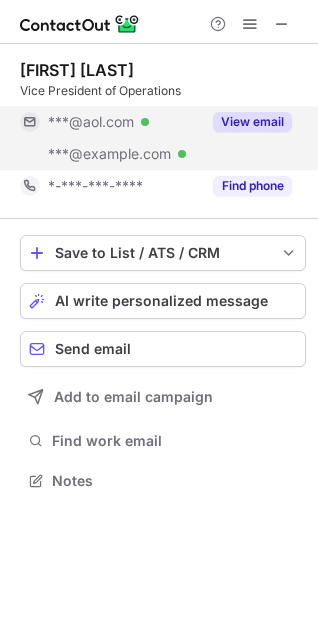 click on "View email" at bounding box center (252, 122) 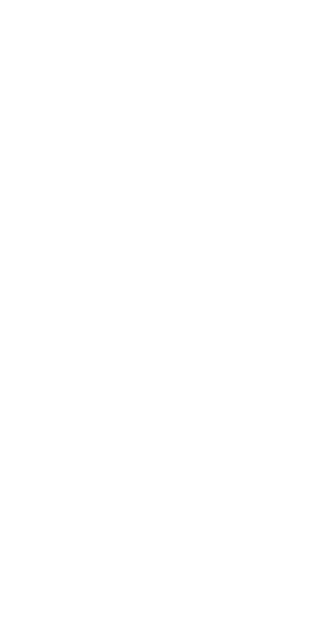 scroll, scrollTop: 0, scrollLeft: 0, axis: both 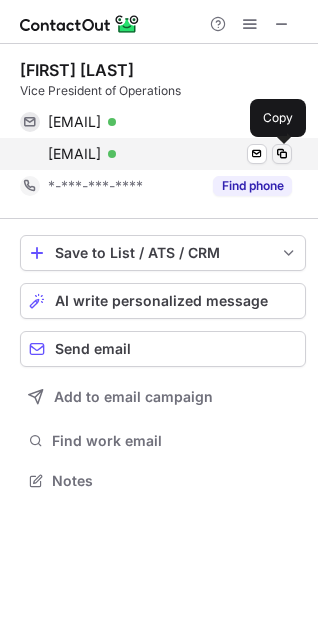 click at bounding box center [282, 154] 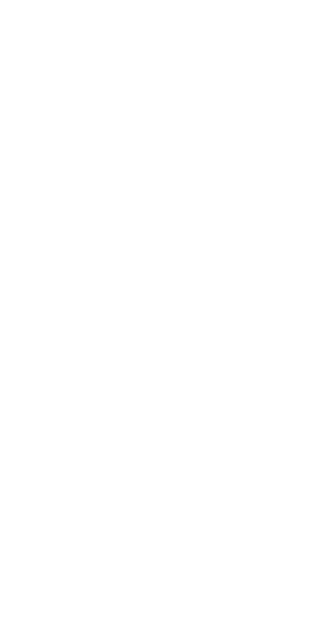 scroll, scrollTop: 0, scrollLeft: 0, axis: both 